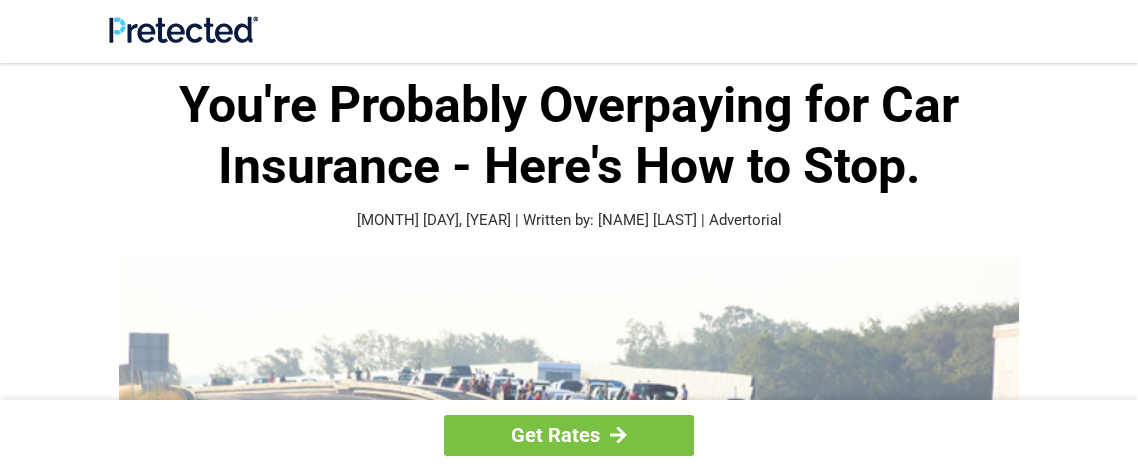 scroll, scrollTop: 0, scrollLeft: 0, axis: both 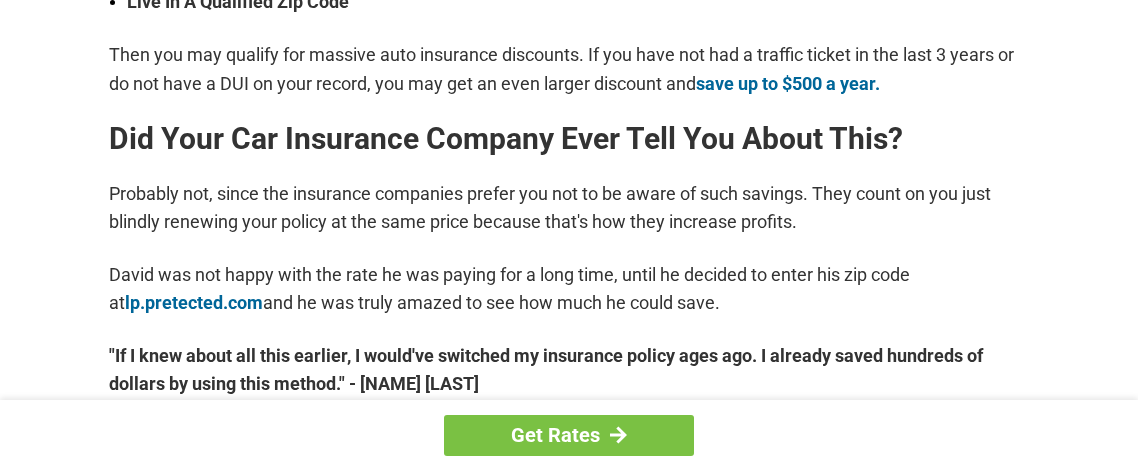 click on "Get Rates" at bounding box center [569, 435] 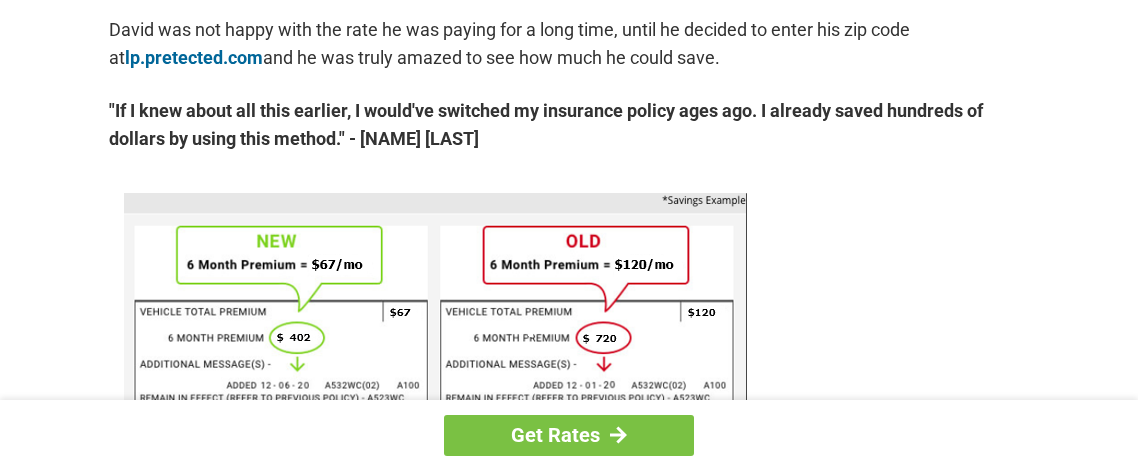 scroll, scrollTop: 1167, scrollLeft: 0, axis: vertical 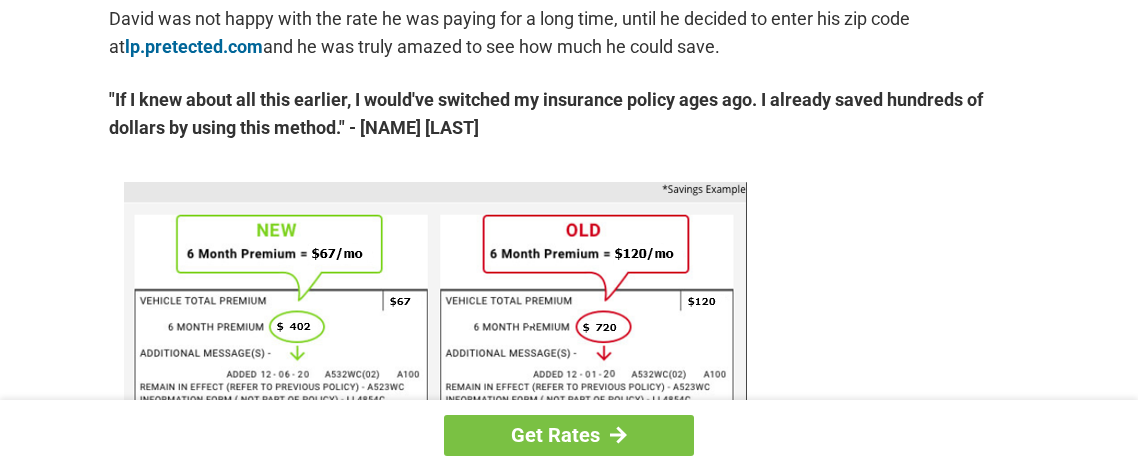 click at bounding box center (435, 300) 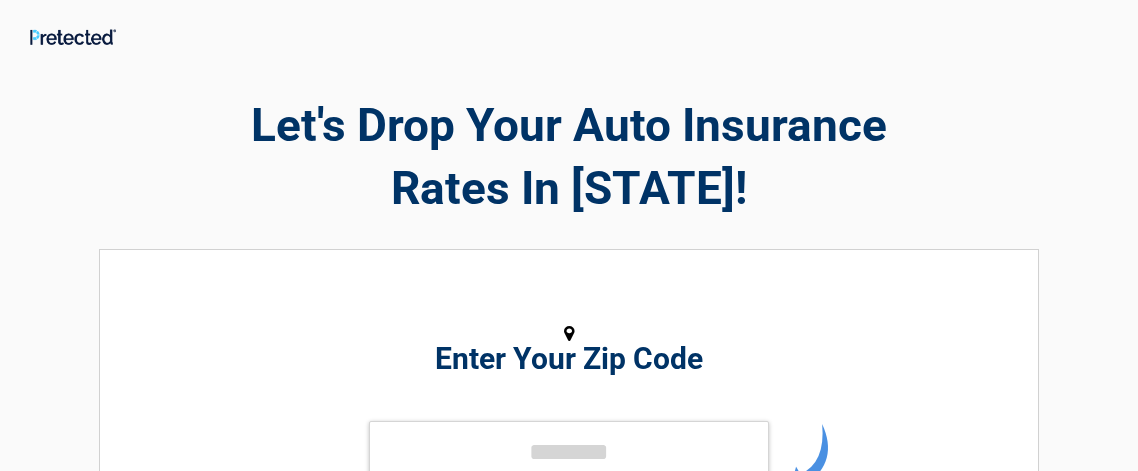 scroll, scrollTop: 0, scrollLeft: 0, axis: both 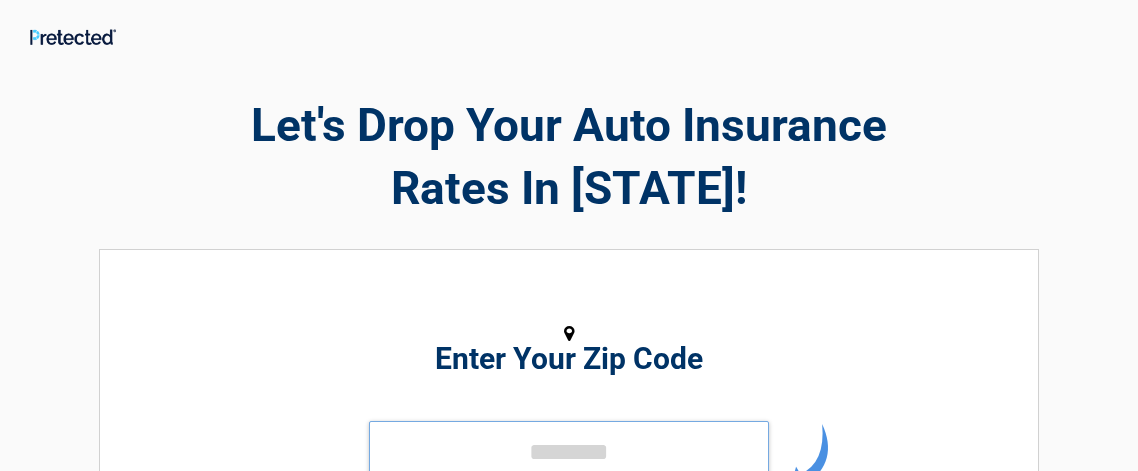 click at bounding box center (569, 451) 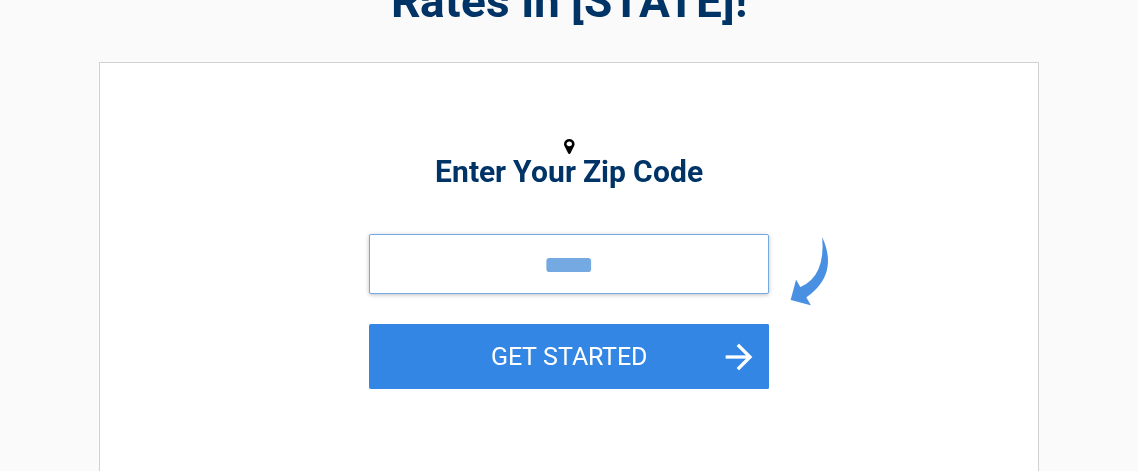 scroll, scrollTop: 183, scrollLeft: 0, axis: vertical 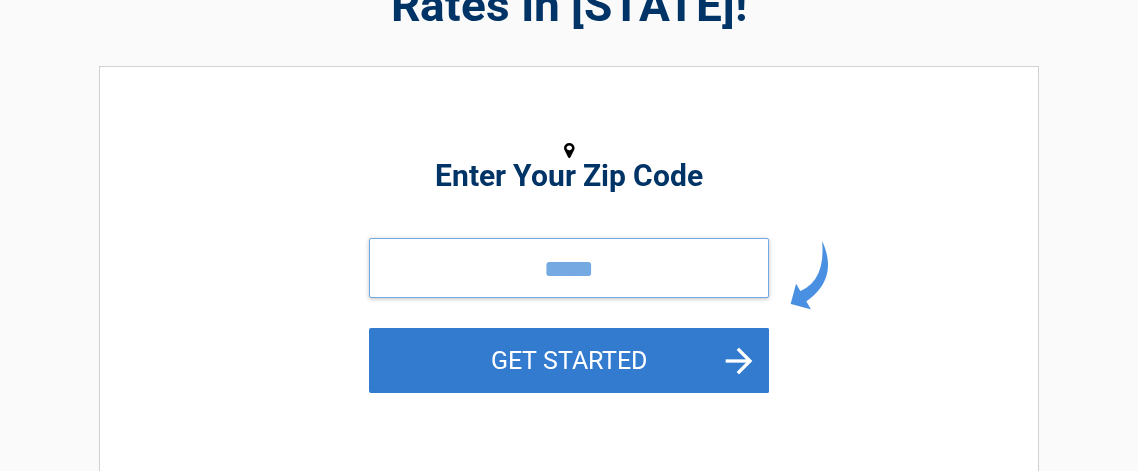 type on "*****" 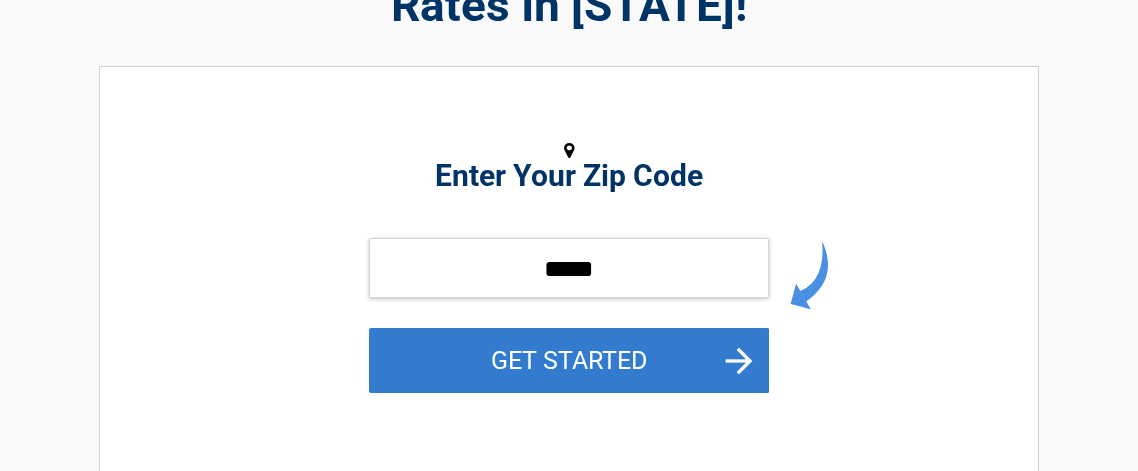 click on "GET STARTED" at bounding box center [569, 360] 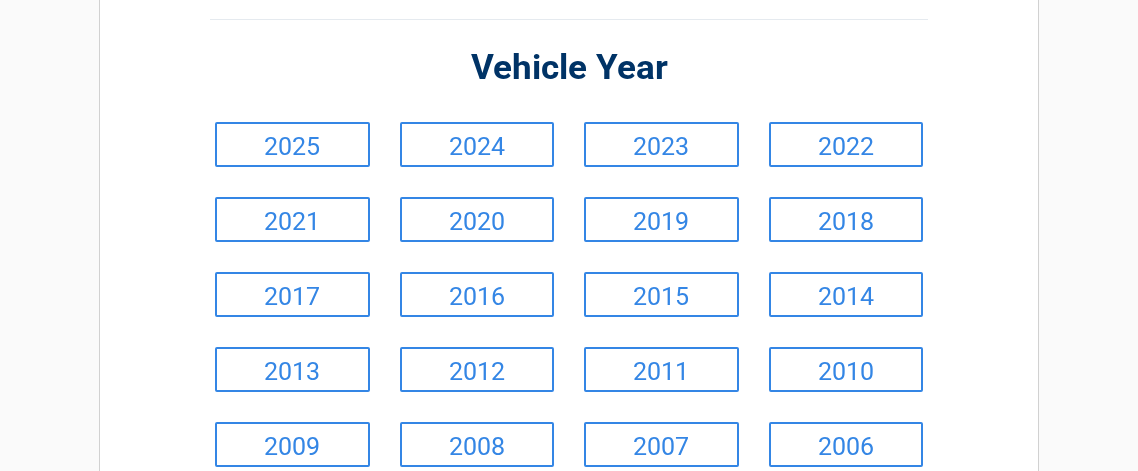 scroll, scrollTop: 209, scrollLeft: 0, axis: vertical 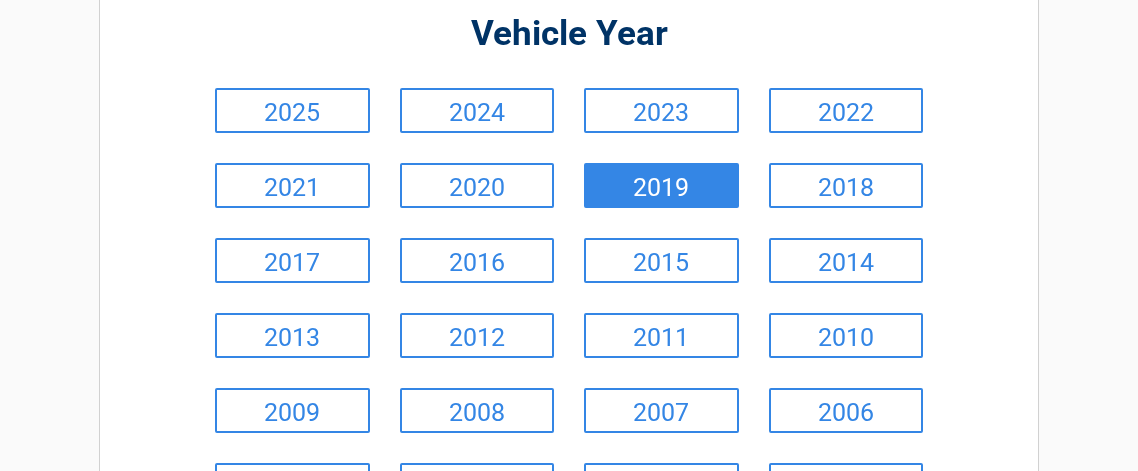 click on "2019" at bounding box center [661, 185] 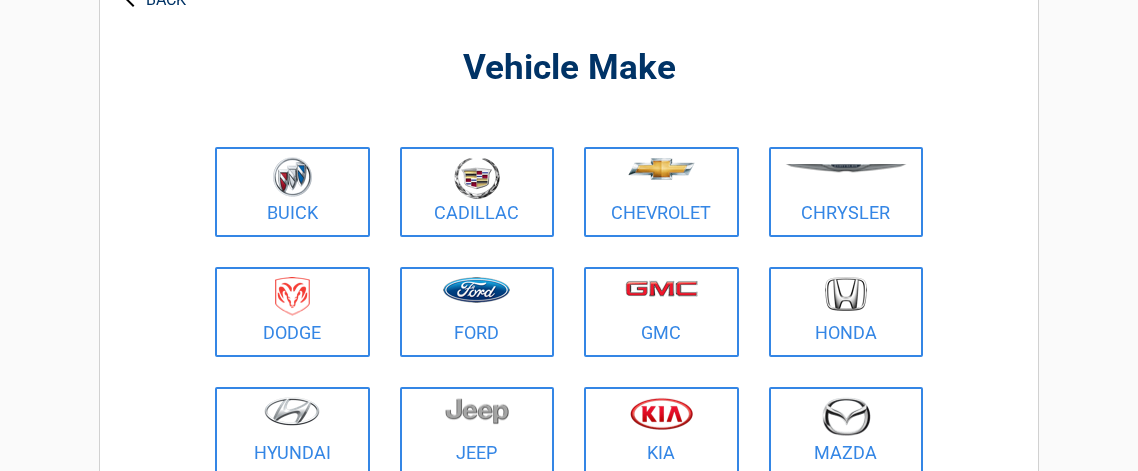 scroll, scrollTop: 0, scrollLeft: 0, axis: both 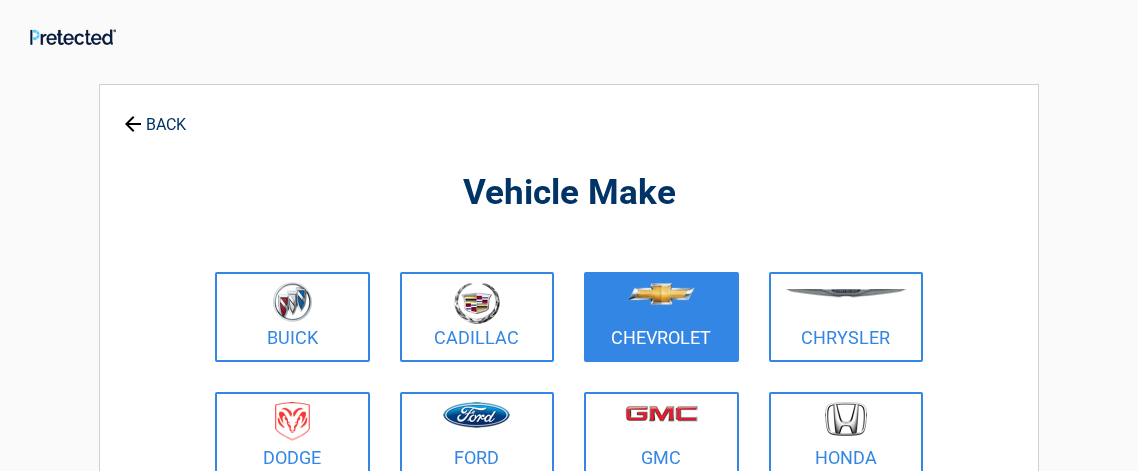 click at bounding box center (661, 304) 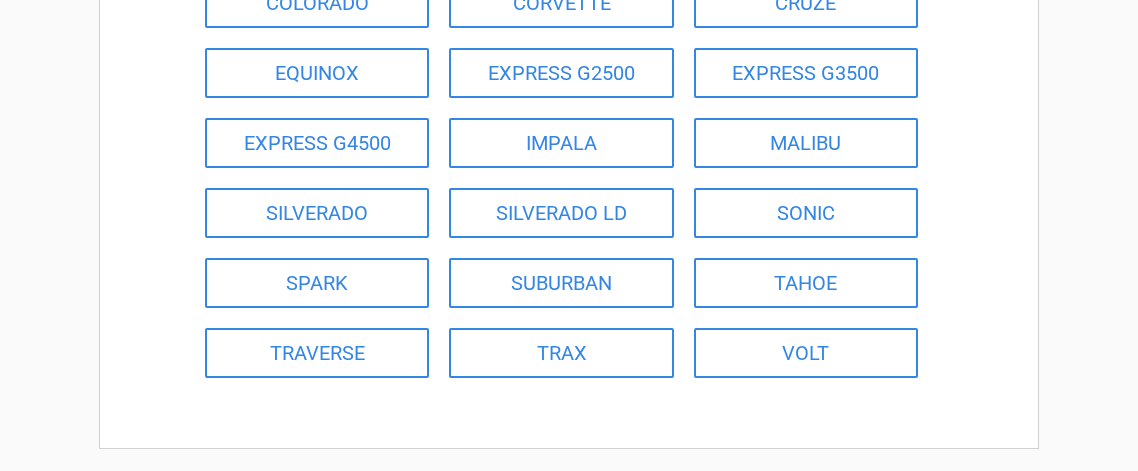 scroll, scrollTop: 374, scrollLeft: 0, axis: vertical 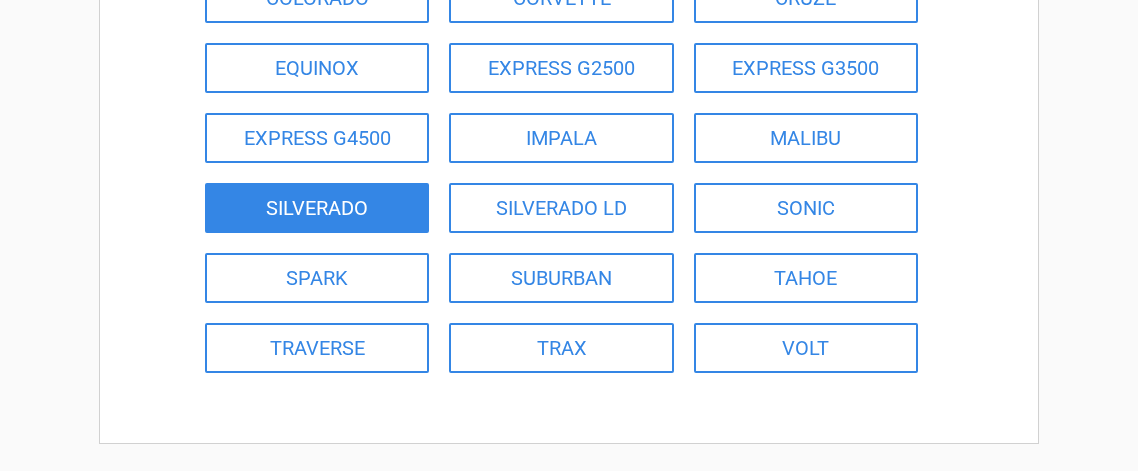 click on "SILVERADO" at bounding box center [317, 208] 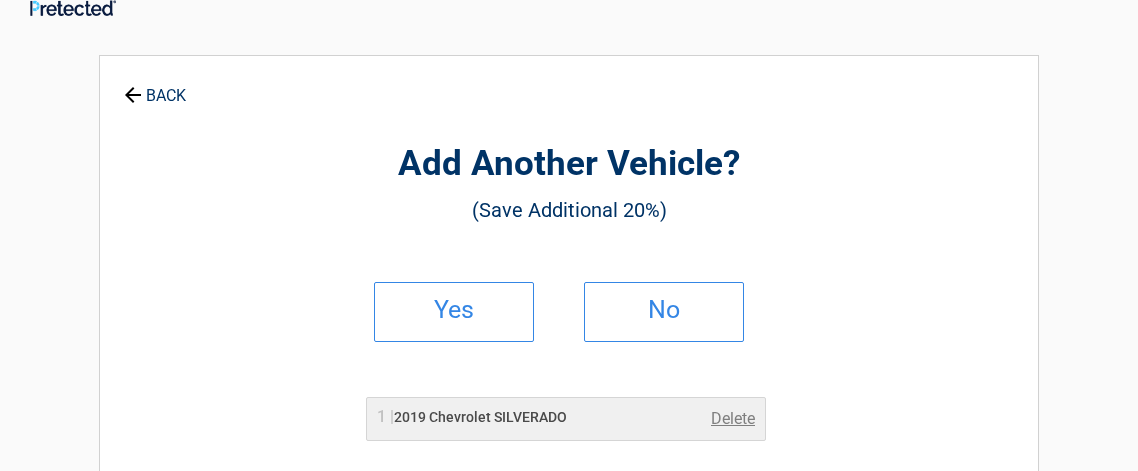 scroll, scrollTop: 0, scrollLeft: 0, axis: both 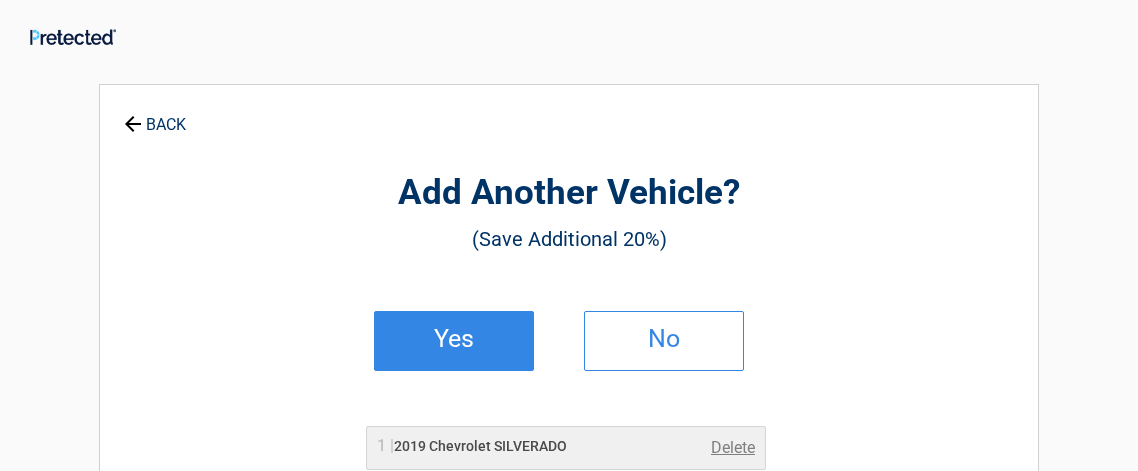 click on "Yes" at bounding box center (454, 339) 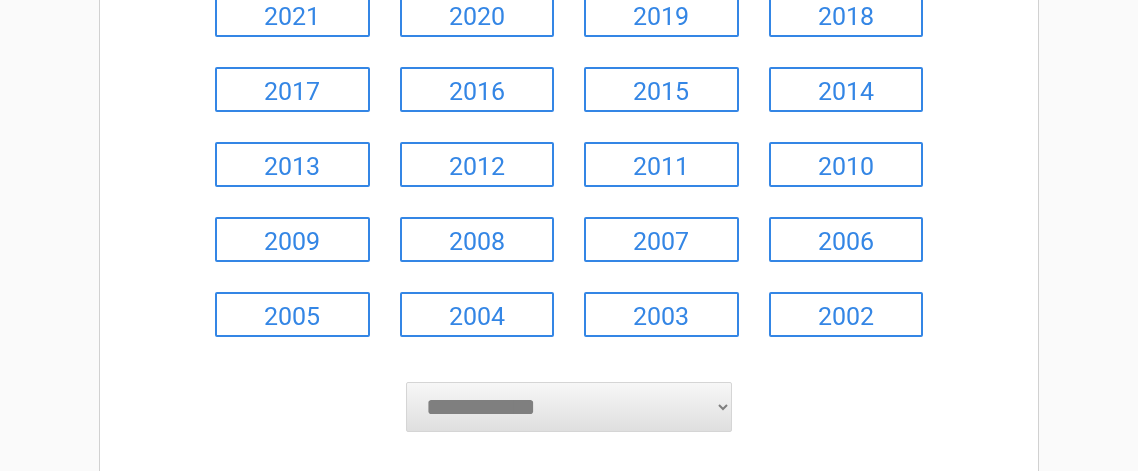 scroll, scrollTop: 381, scrollLeft: 0, axis: vertical 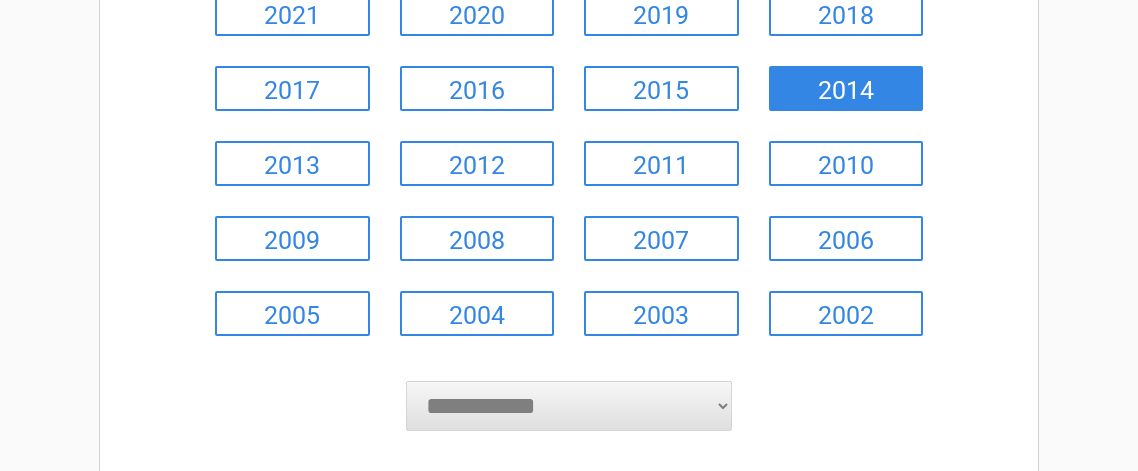 click on "2014" at bounding box center (846, 88) 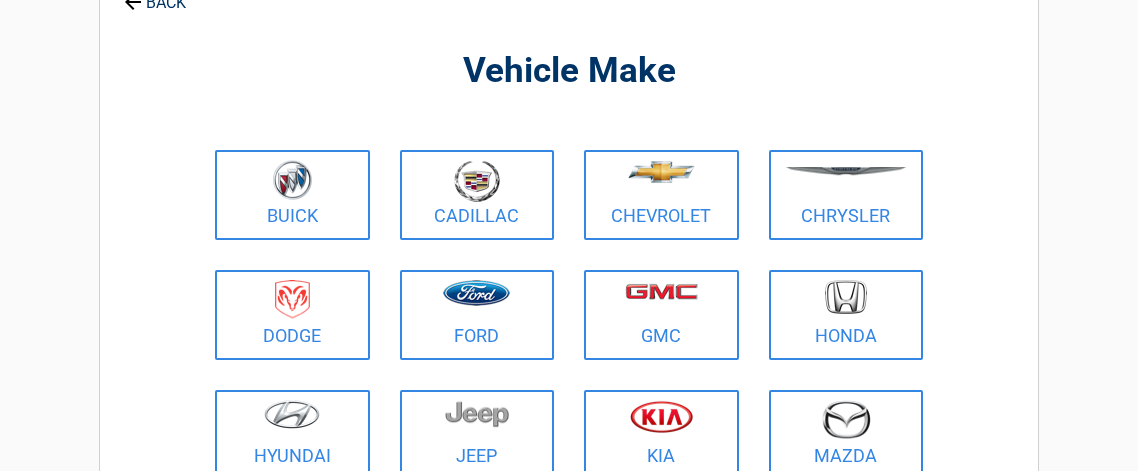 scroll, scrollTop: 0, scrollLeft: 0, axis: both 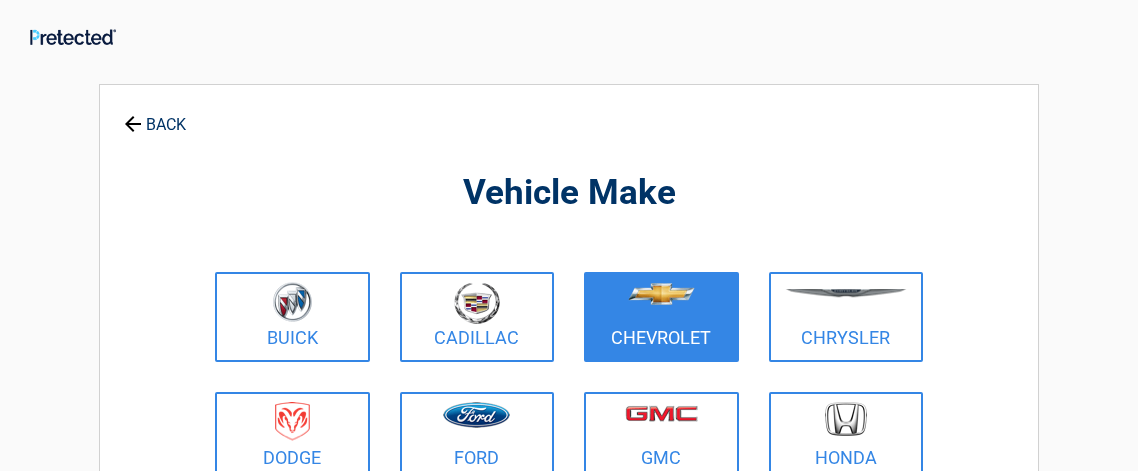 click at bounding box center (661, 294) 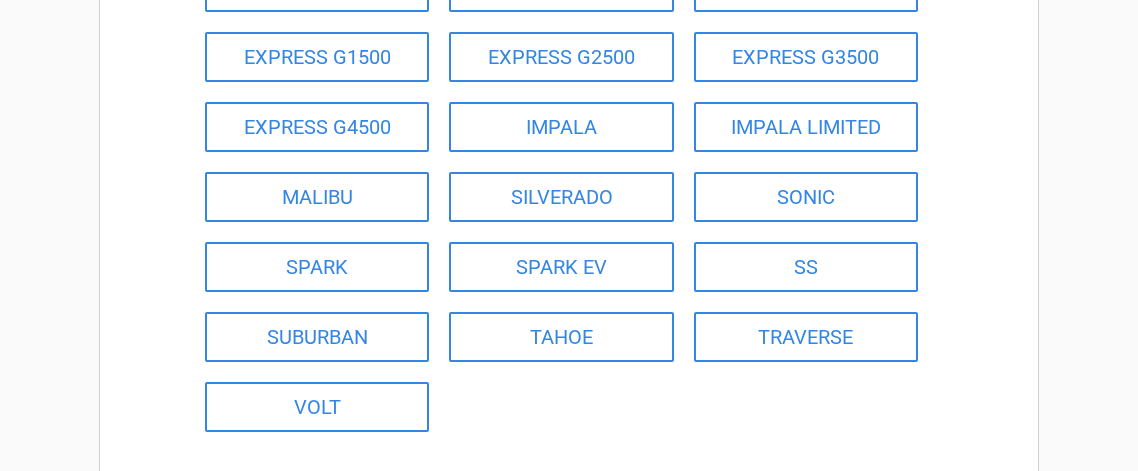 scroll, scrollTop: 391, scrollLeft: 0, axis: vertical 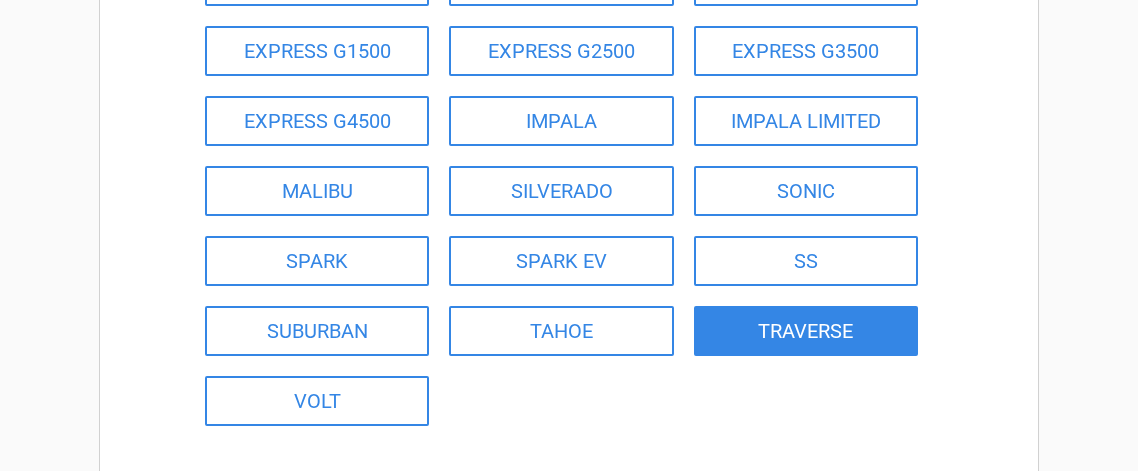 click on "TRAVERSE" at bounding box center [806, 331] 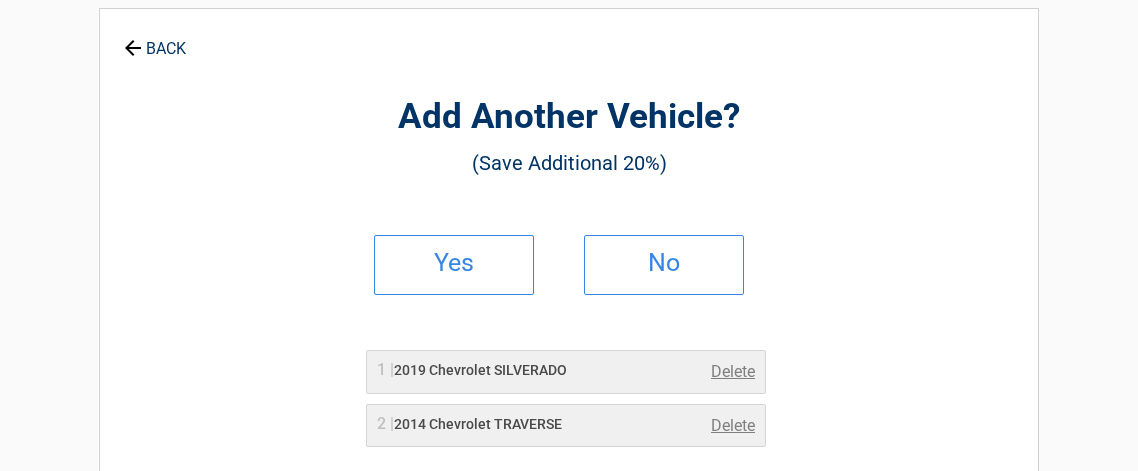 scroll, scrollTop: 0, scrollLeft: 0, axis: both 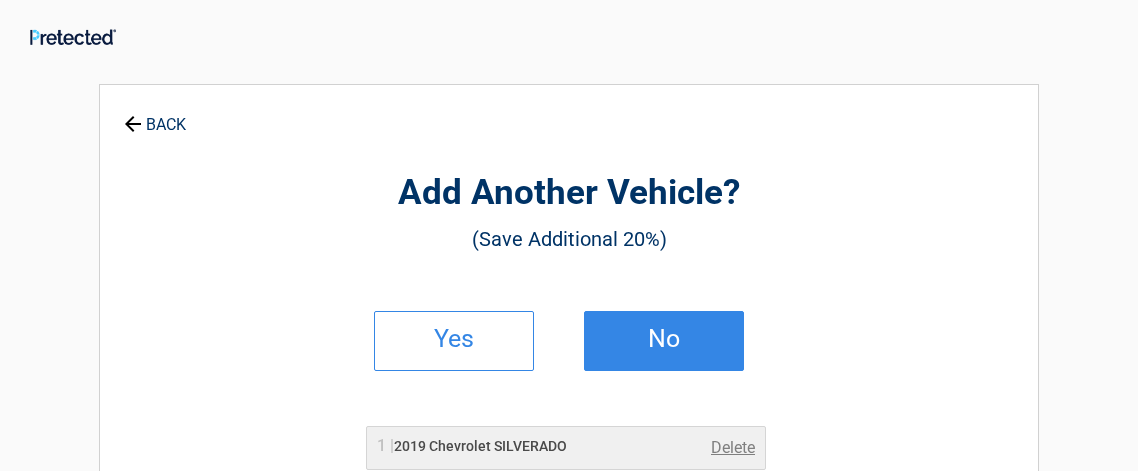 click on "No" at bounding box center [664, 339] 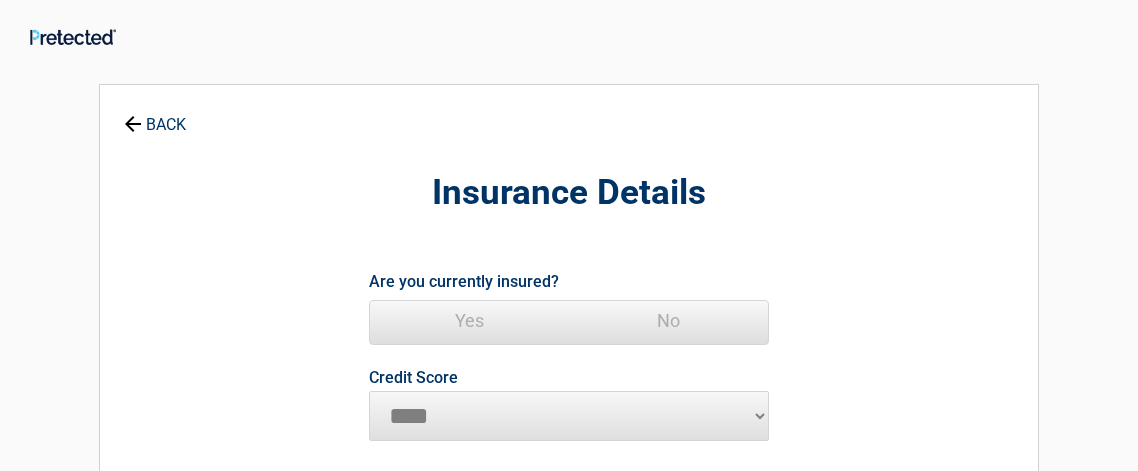 click on "Yes" at bounding box center [469, 321] 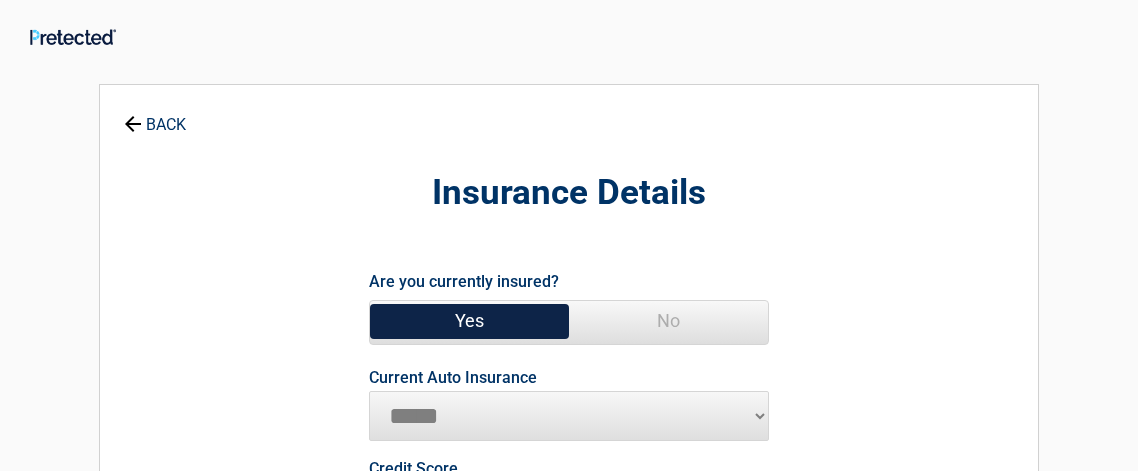 click on "**********" at bounding box center [569, 416] 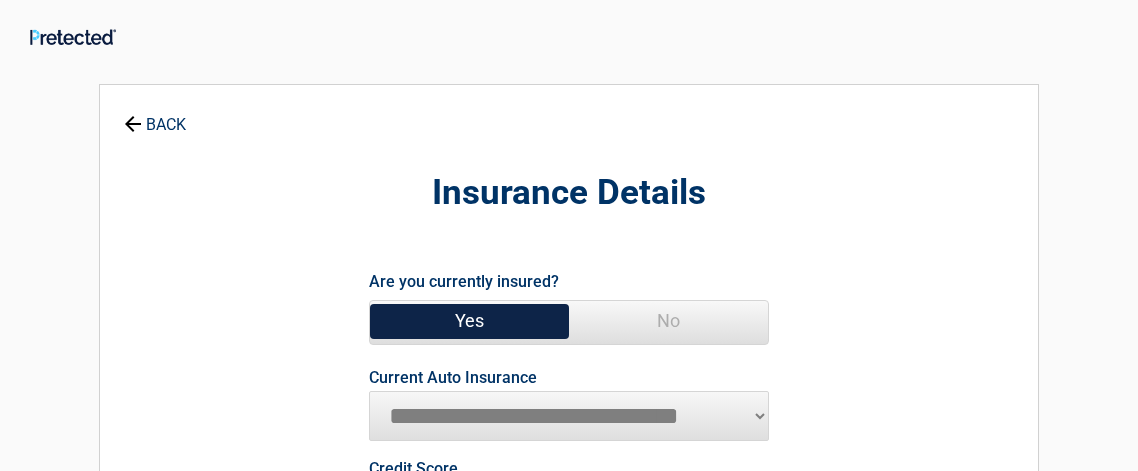 click on "**********" at bounding box center (569, 416) 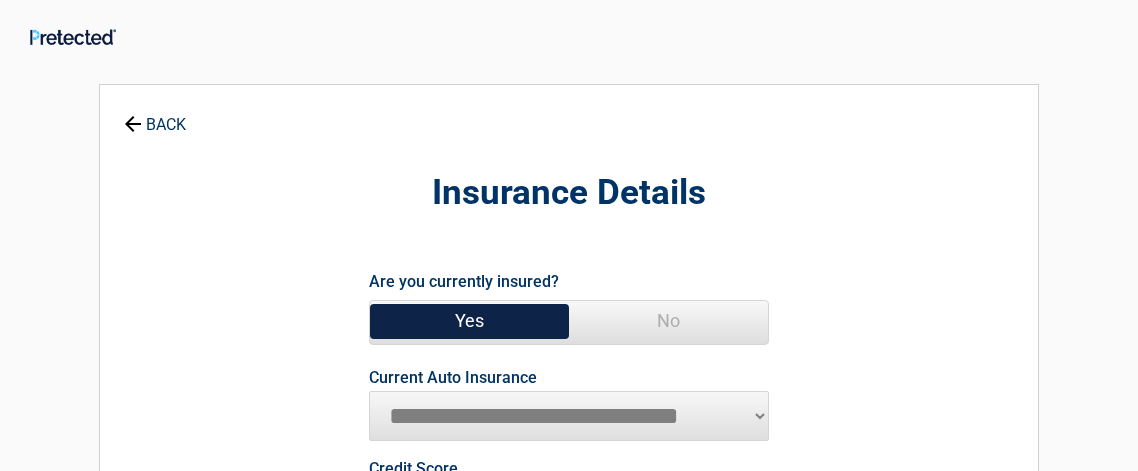 select on "*****" 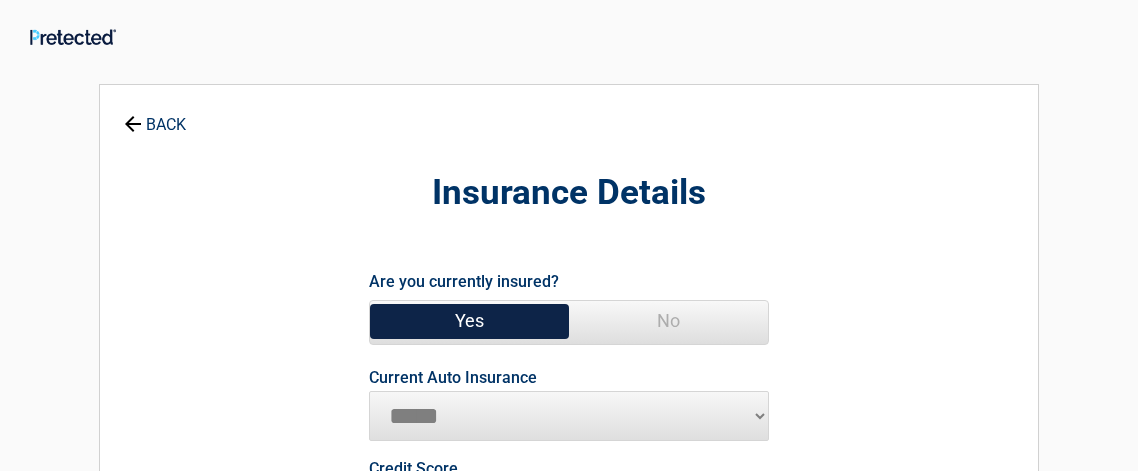 click on "**********" at bounding box center (569, 416) 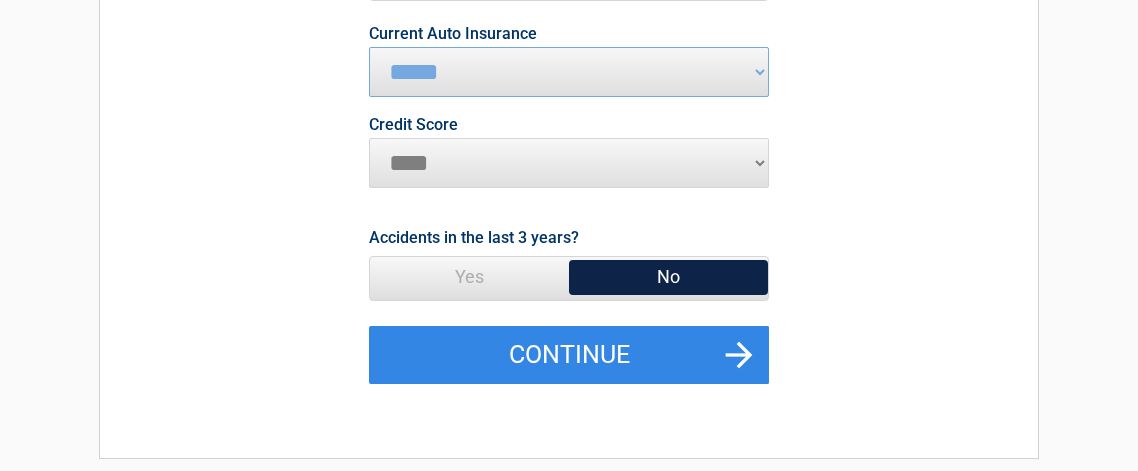scroll, scrollTop: 350, scrollLeft: 0, axis: vertical 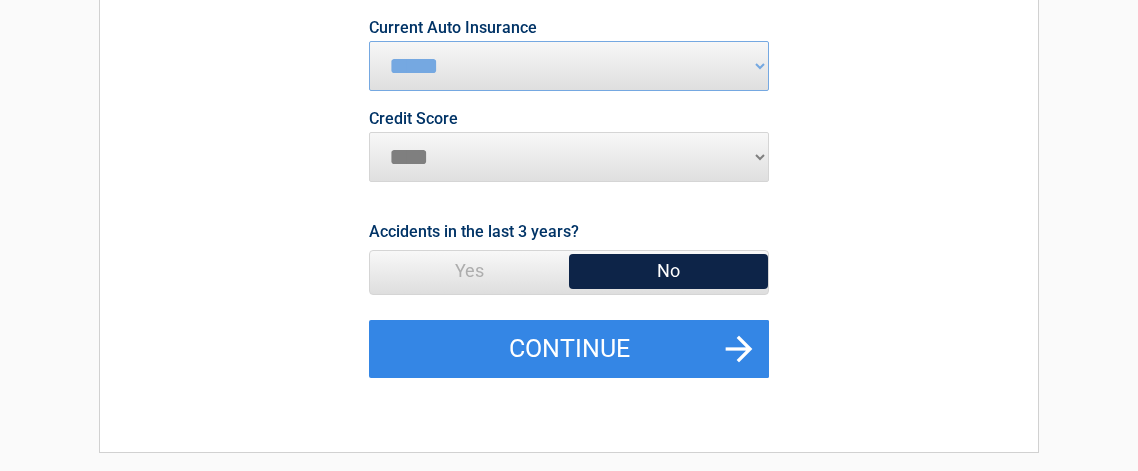click on "*********
****
*******
****" at bounding box center (569, 157) 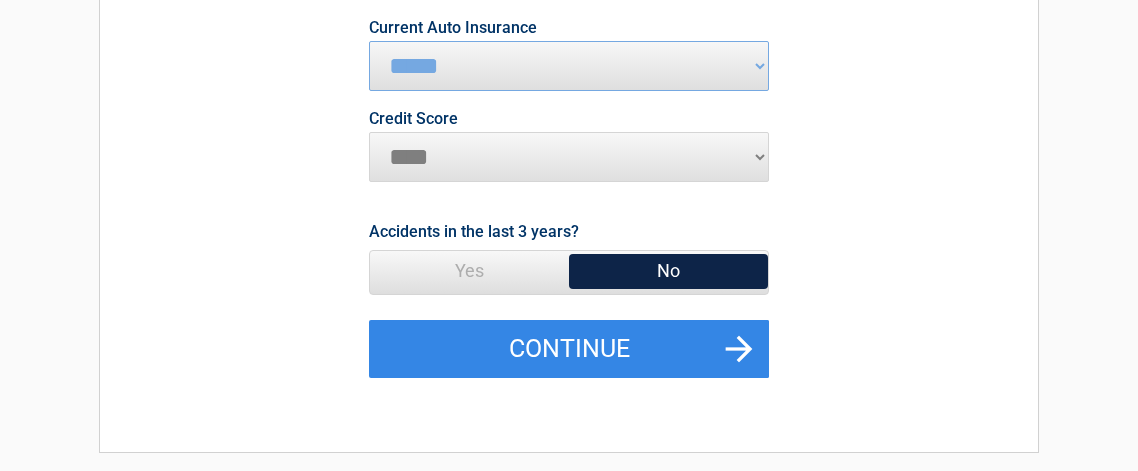 select on "*********" 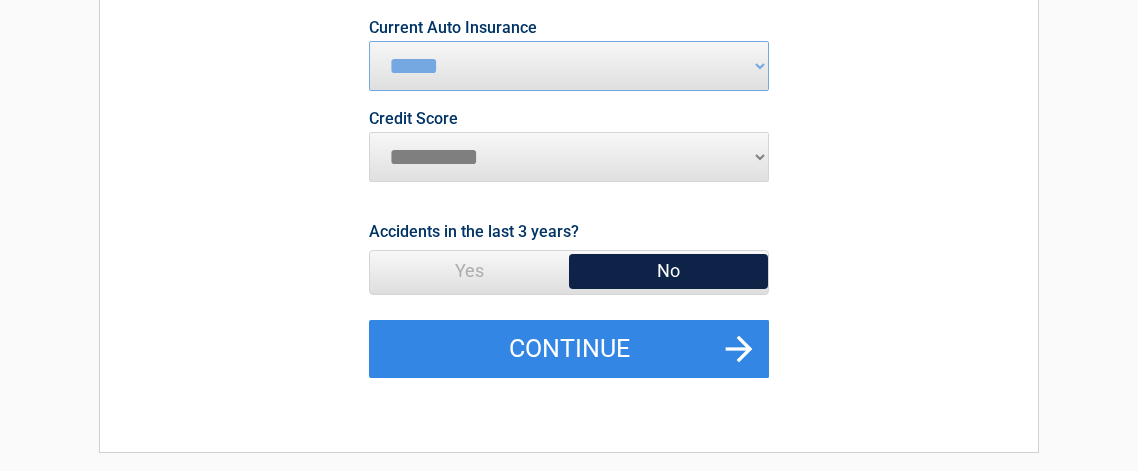 click on "*********
****
*******
****" at bounding box center (569, 157) 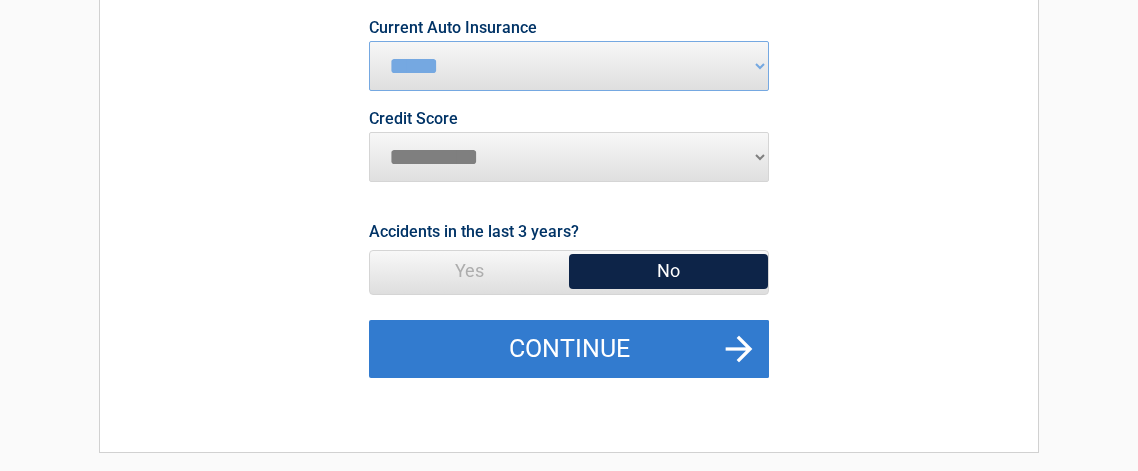 click on "Continue" at bounding box center (569, 349) 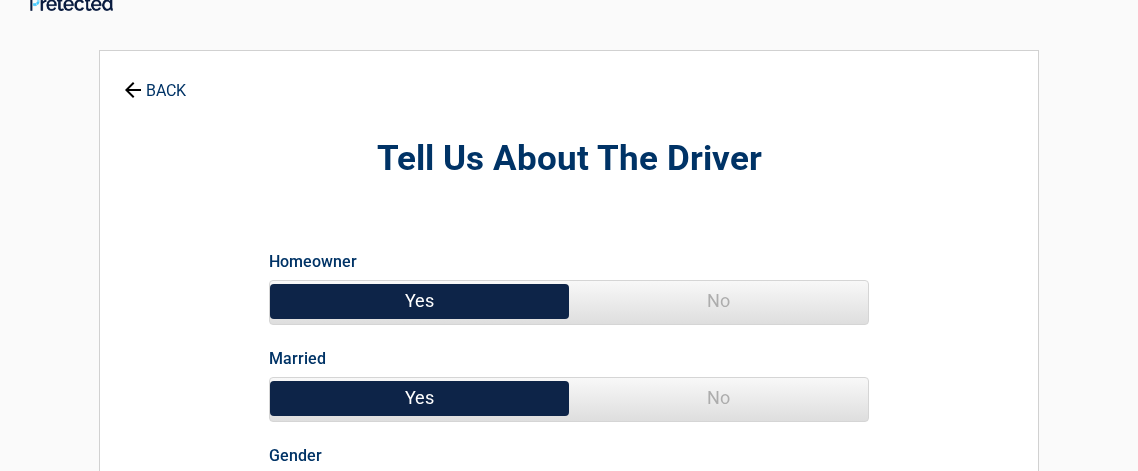 scroll, scrollTop: 0, scrollLeft: 0, axis: both 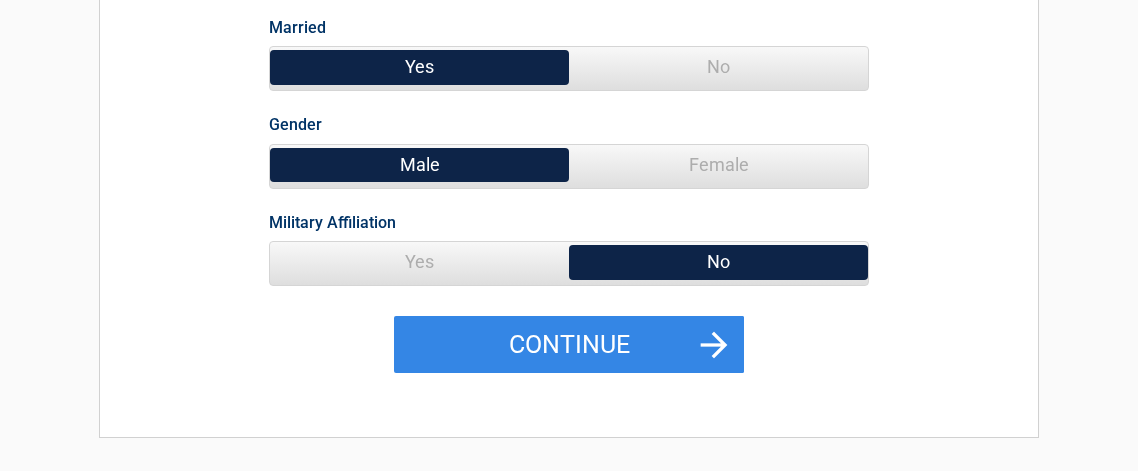 click on "Continue" at bounding box center (569, 345) 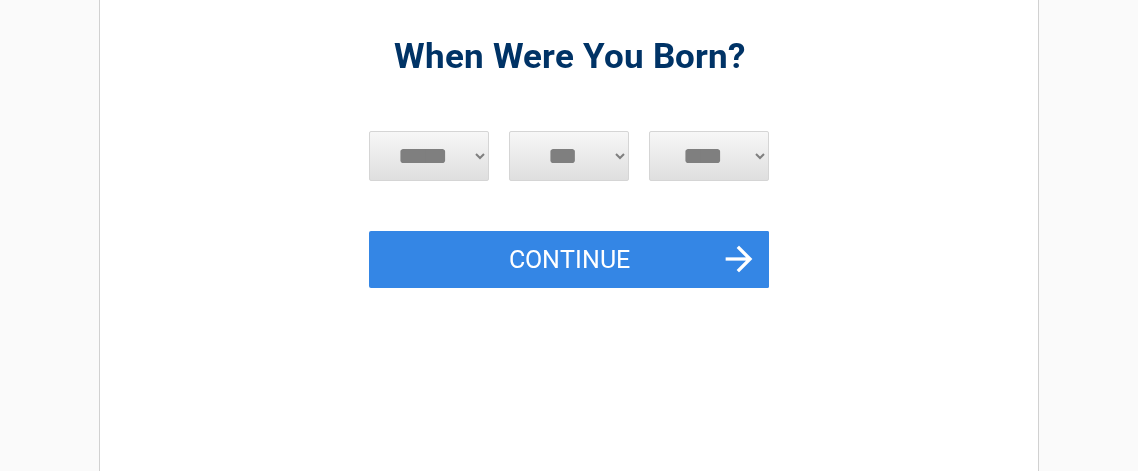 scroll, scrollTop: 0, scrollLeft: 0, axis: both 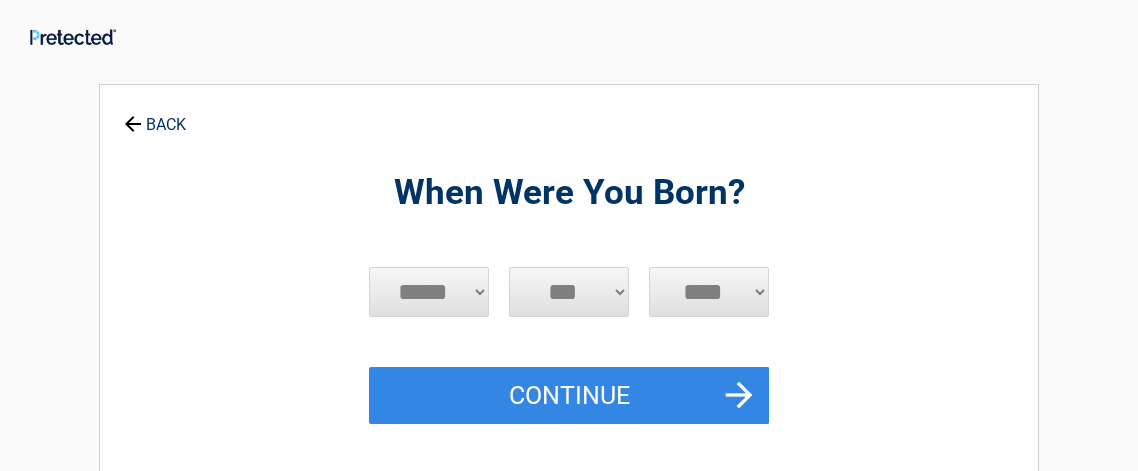 click on "*****
***
***
***
***
***
***
***
***
***
***
***
***" at bounding box center [429, 292] 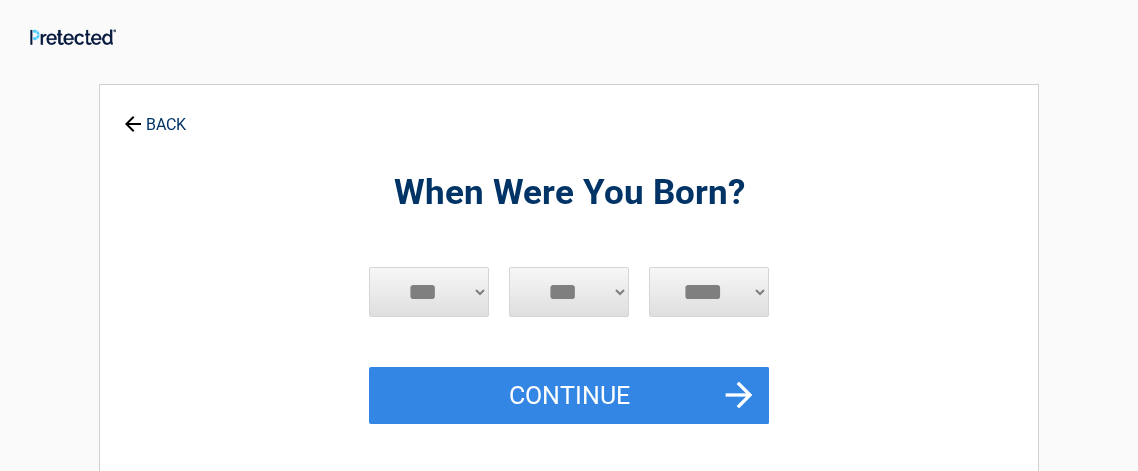 click on "*****
***
***
***
***
***
***
***
***
***
***
***
***" at bounding box center (429, 292) 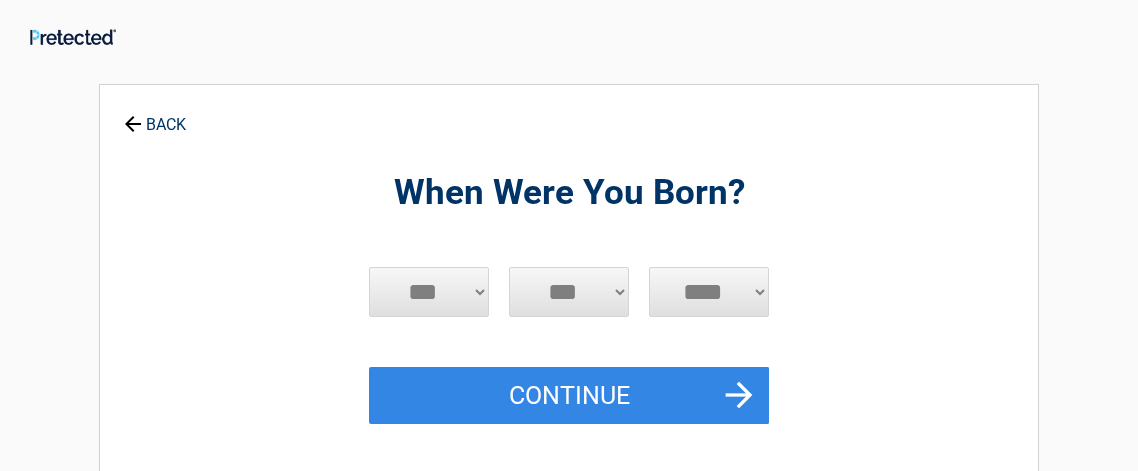 click on "*** * * * * * * * * * ** ** ** ** ** ** ** ** ** ** ** ** ** ** ** ** ** ** ** ** **" at bounding box center (569, 292) 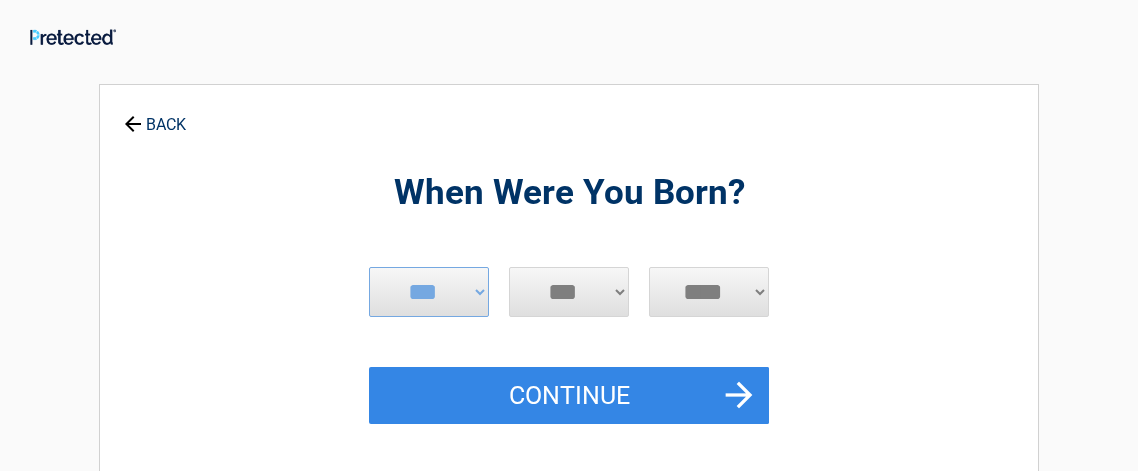 select on "**" 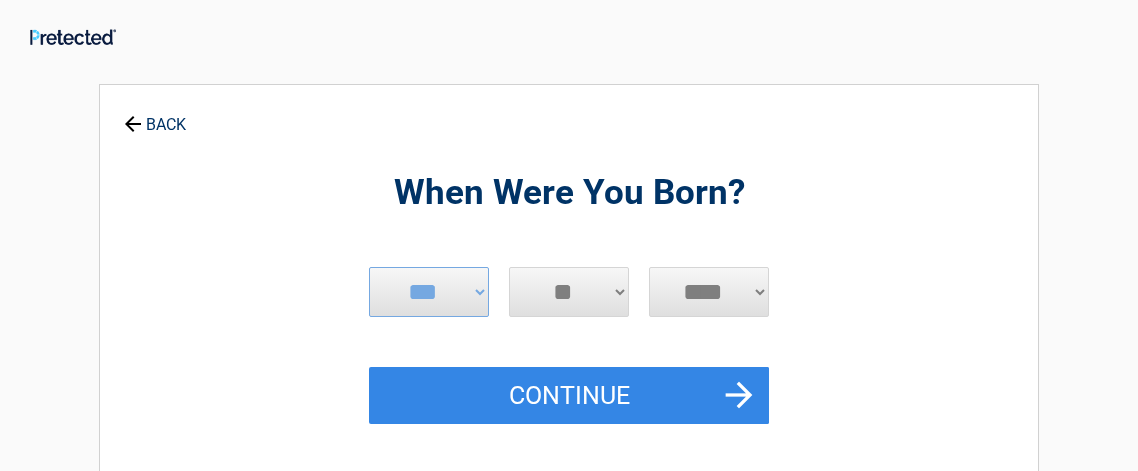 click on "*** * * * * * * * * * ** ** ** ** ** ** ** ** ** ** ** ** ** ** ** ** ** ** ** ** **" at bounding box center [569, 292] 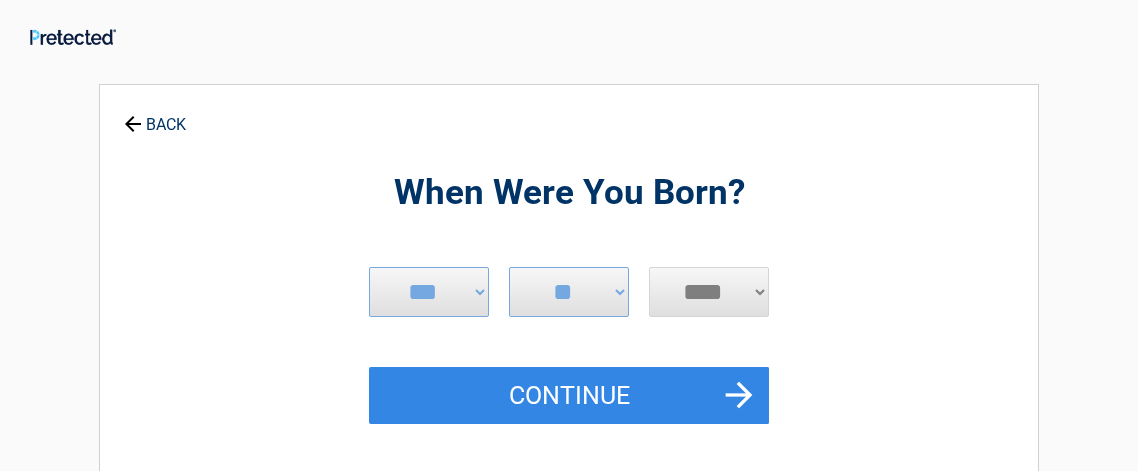 click on "****
****
****
****
****
****
****
****
****
****
****
****
****
****
****
****
****
****
****
****
****
****
****
****
****
****
****
****
****
****
****
****
****
****
****
****
****
****
****
****
****
****
****
****
****
****
****
****
****
****
****
****
****
****
****
****
****
****
****
****
****
****
****
****" at bounding box center [709, 292] 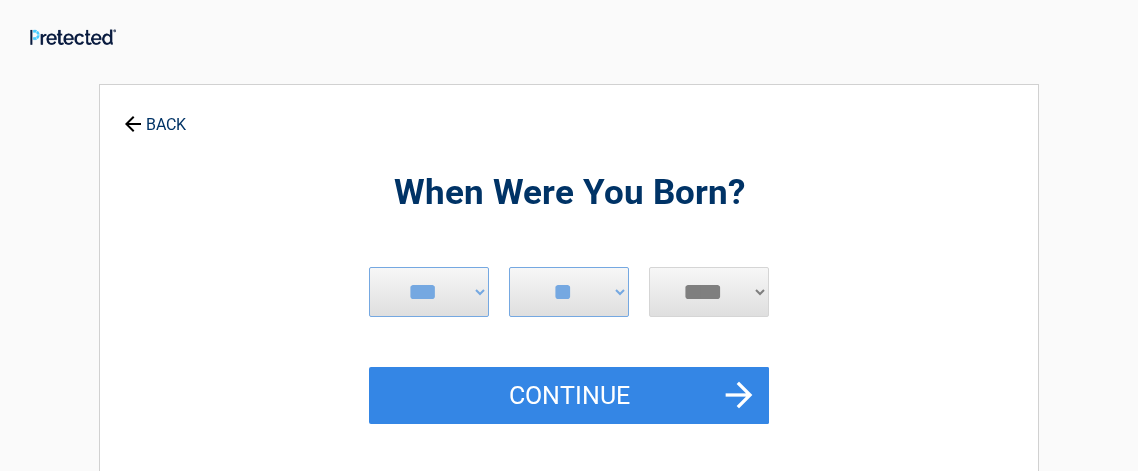 select on "****" 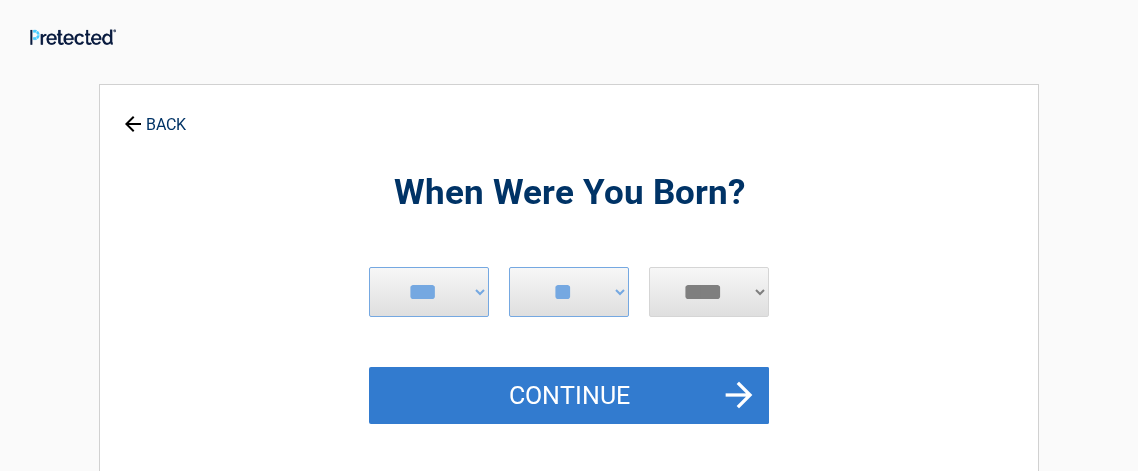 click on "Continue" at bounding box center [569, 396] 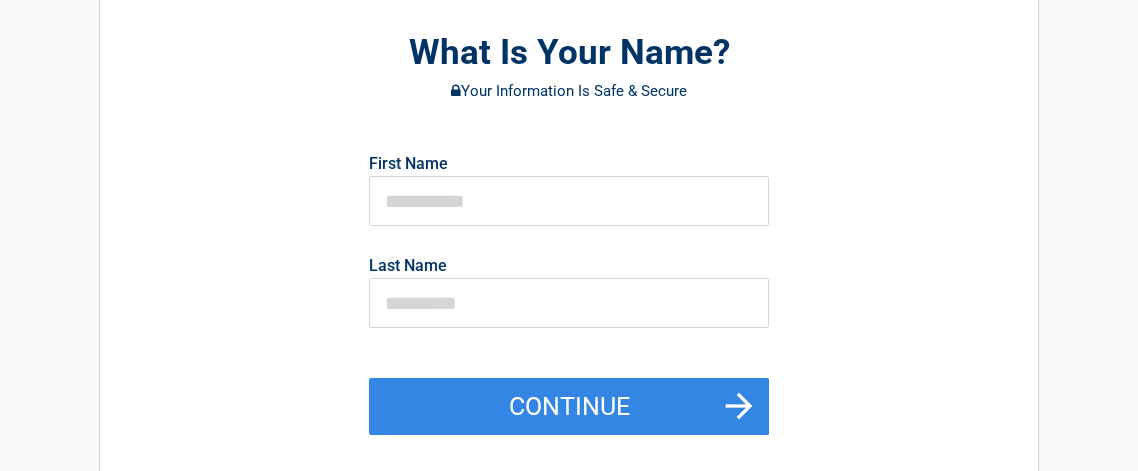 scroll, scrollTop: 138, scrollLeft: 0, axis: vertical 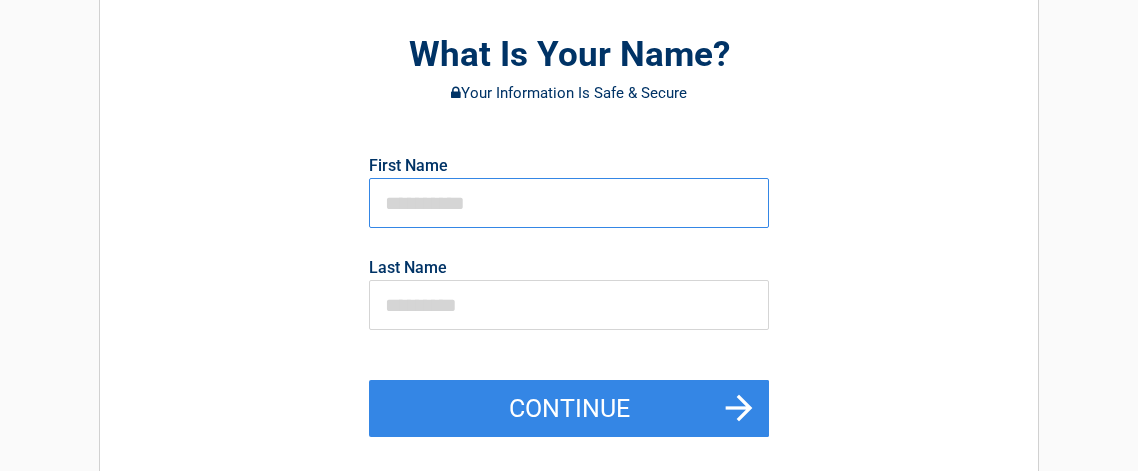click at bounding box center [569, 203] 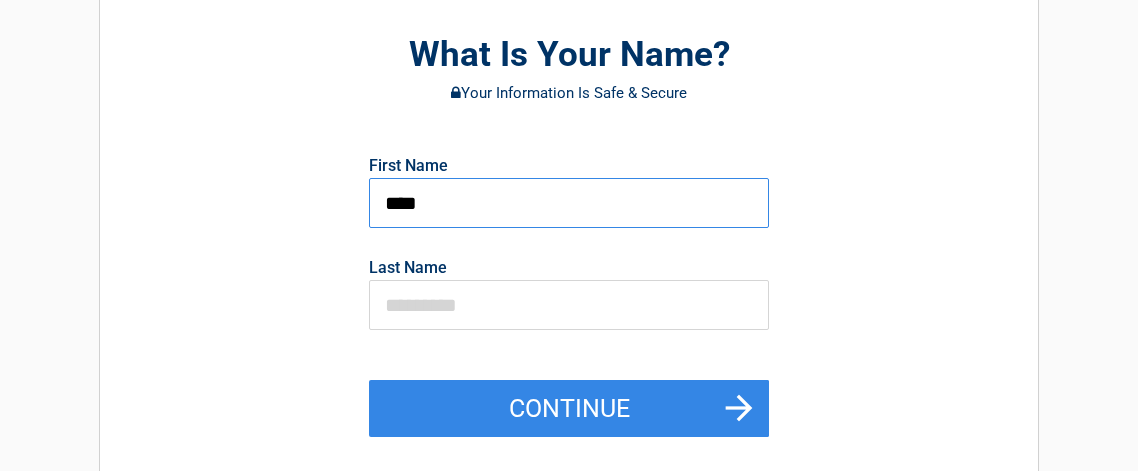 type on "****" 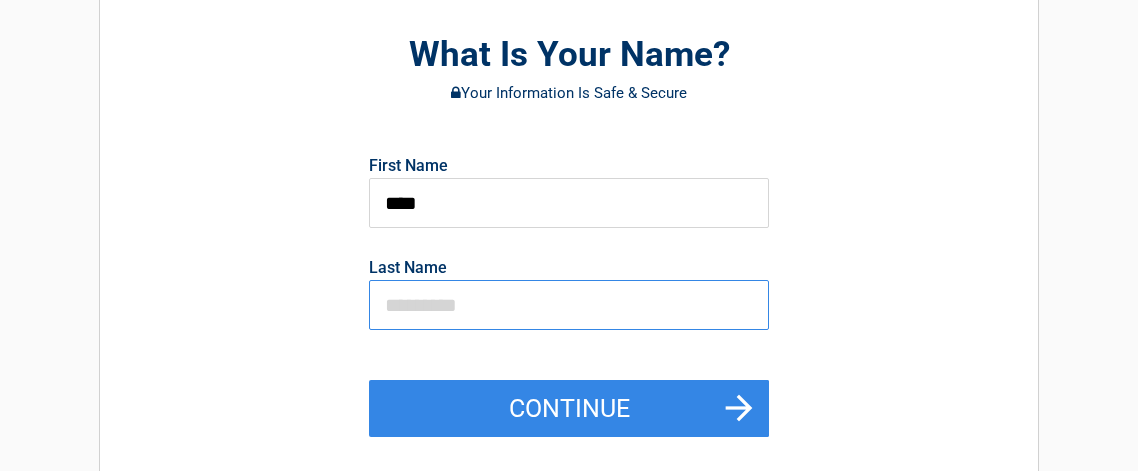 click at bounding box center (569, 305) 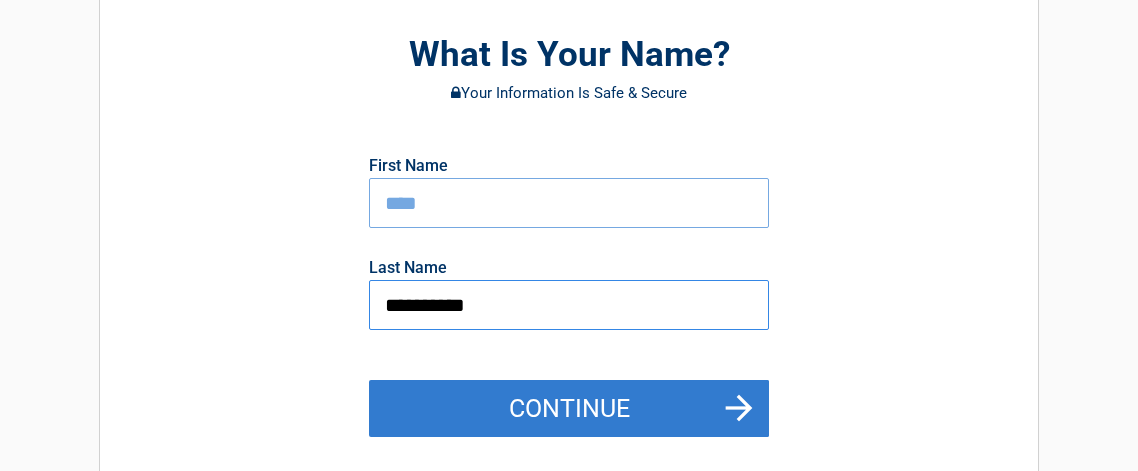 type on "**********" 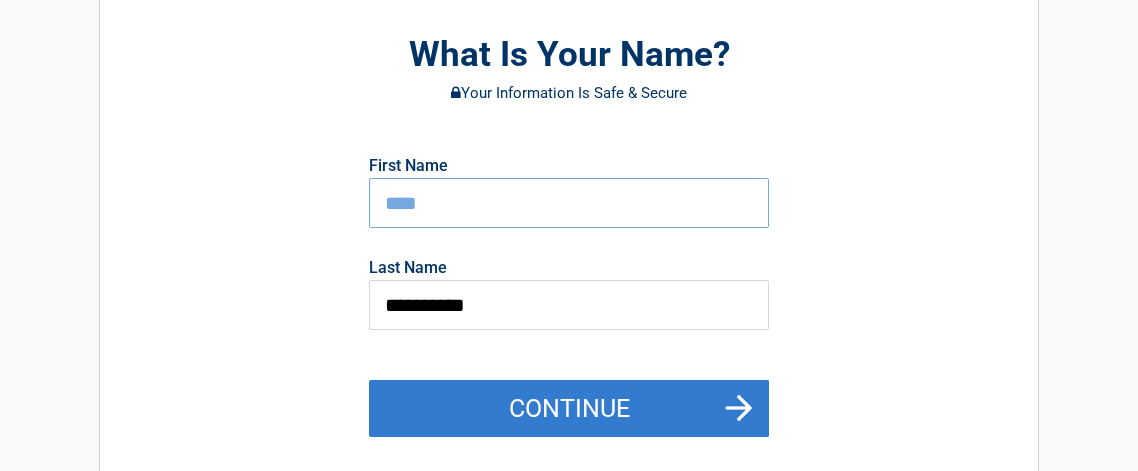 click on "Continue" at bounding box center (569, 409) 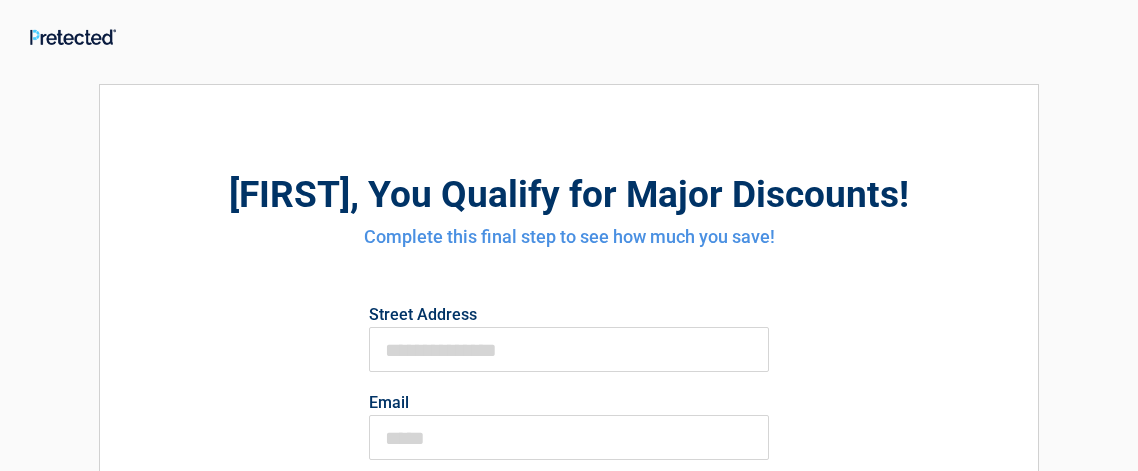 scroll, scrollTop: 1, scrollLeft: 0, axis: vertical 